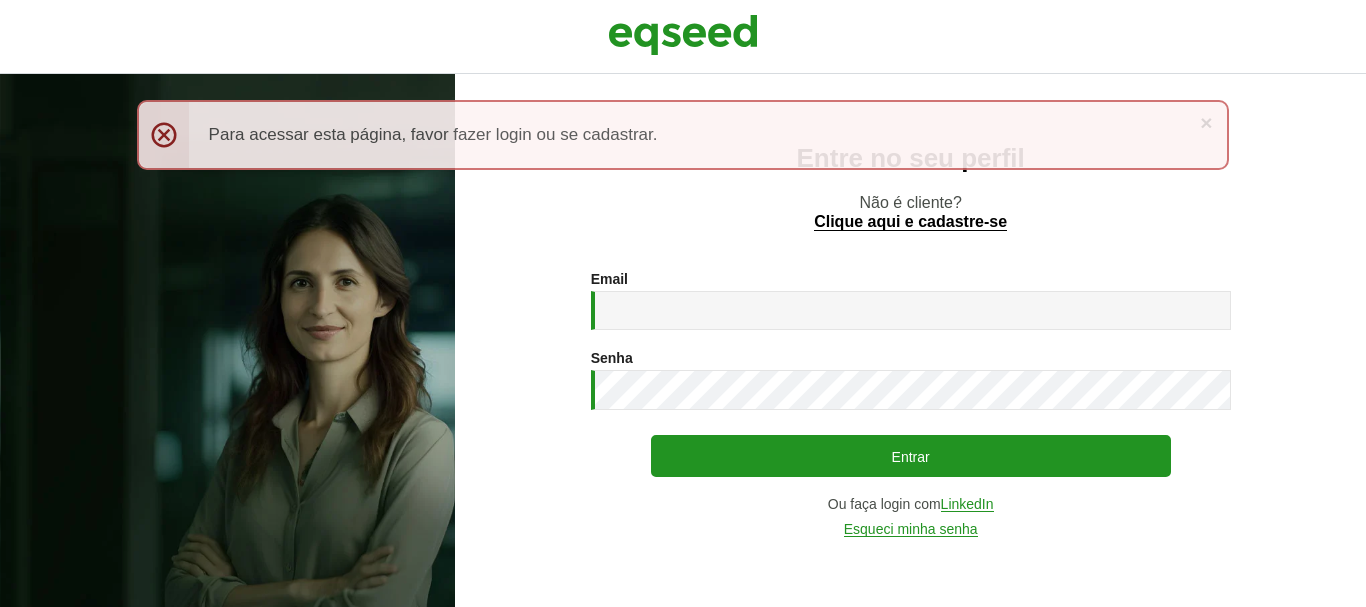 scroll, scrollTop: 0, scrollLeft: 0, axis: both 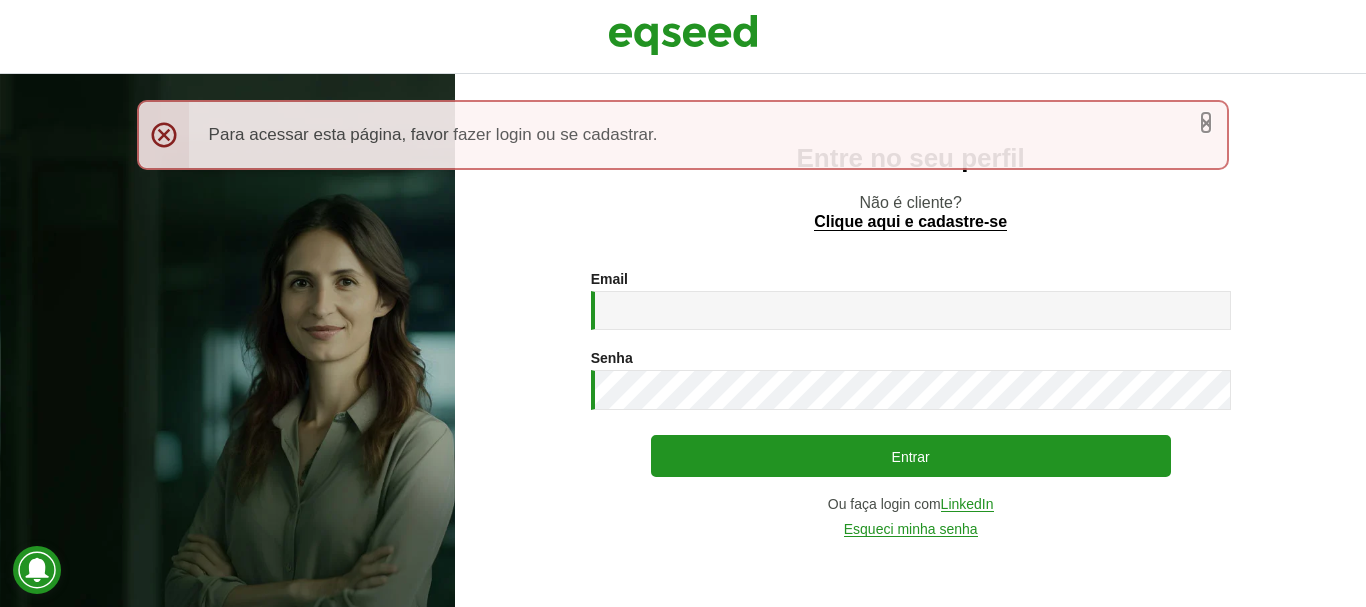 click on "×" at bounding box center [1206, 122] 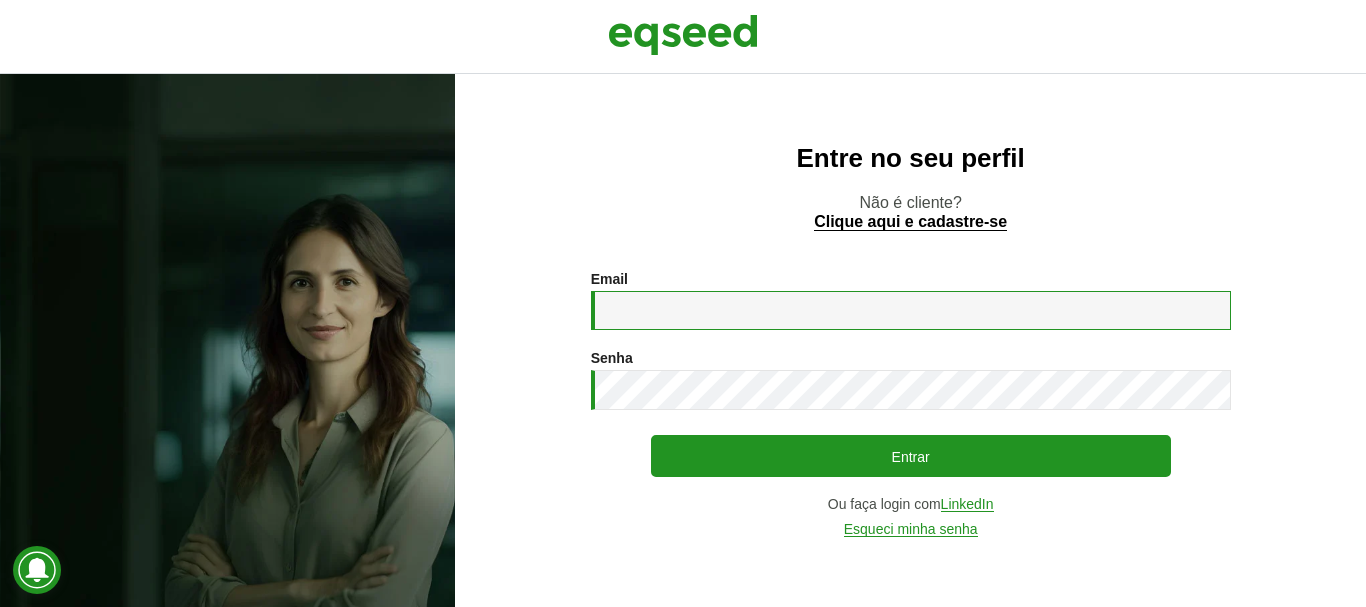 click on "Email  *" at bounding box center (911, 310) 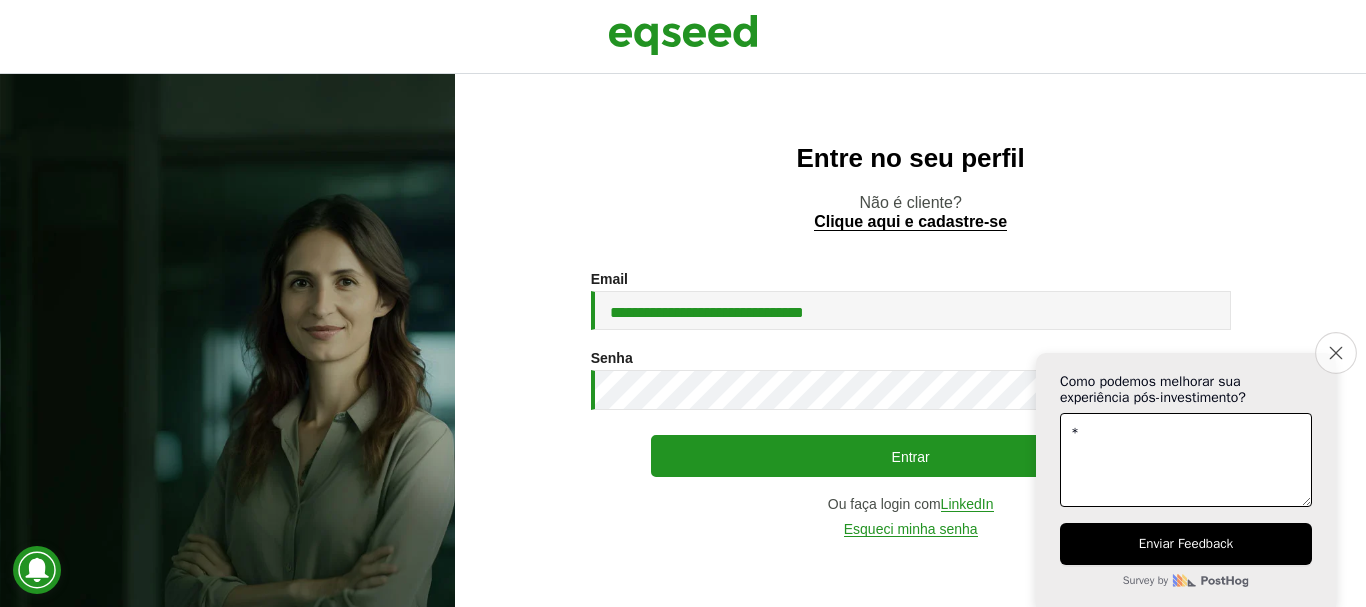 type on "*" 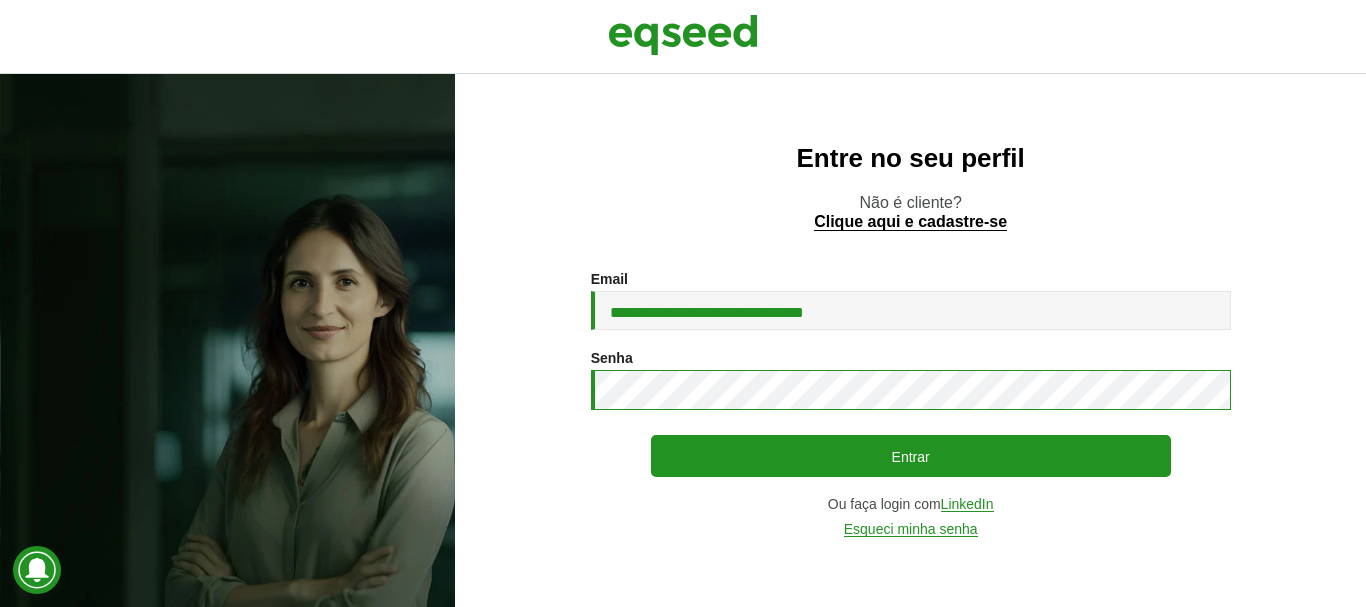 click on "Entrar" at bounding box center (911, 456) 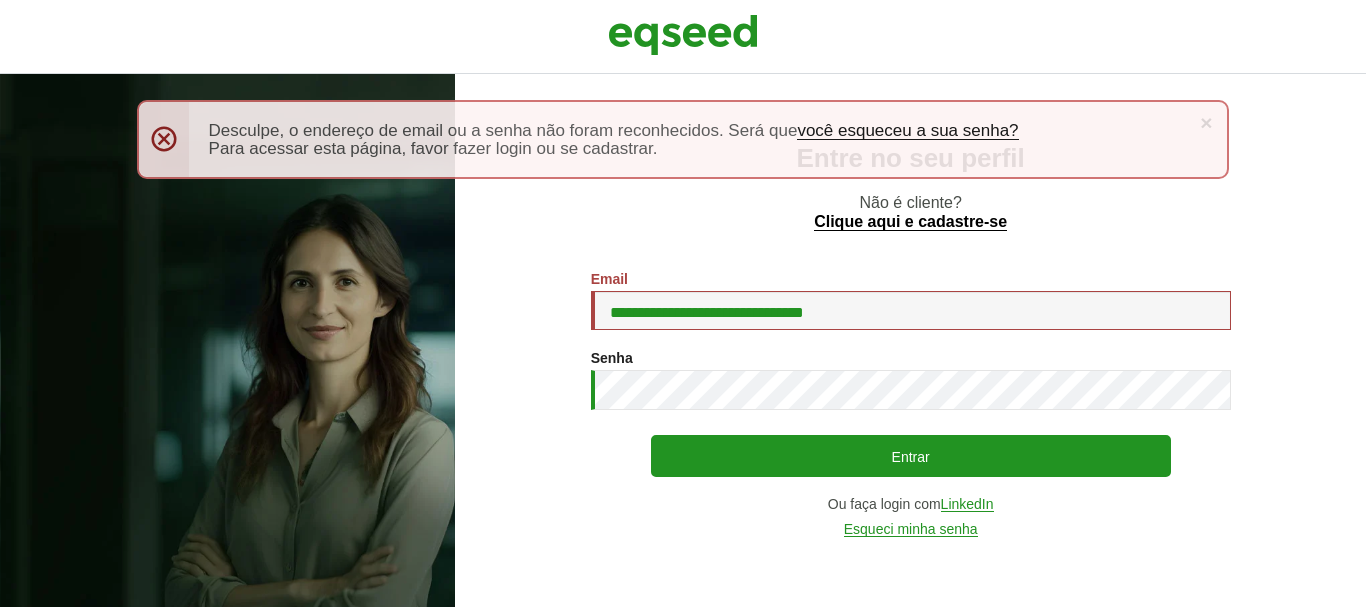 scroll, scrollTop: 0, scrollLeft: 0, axis: both 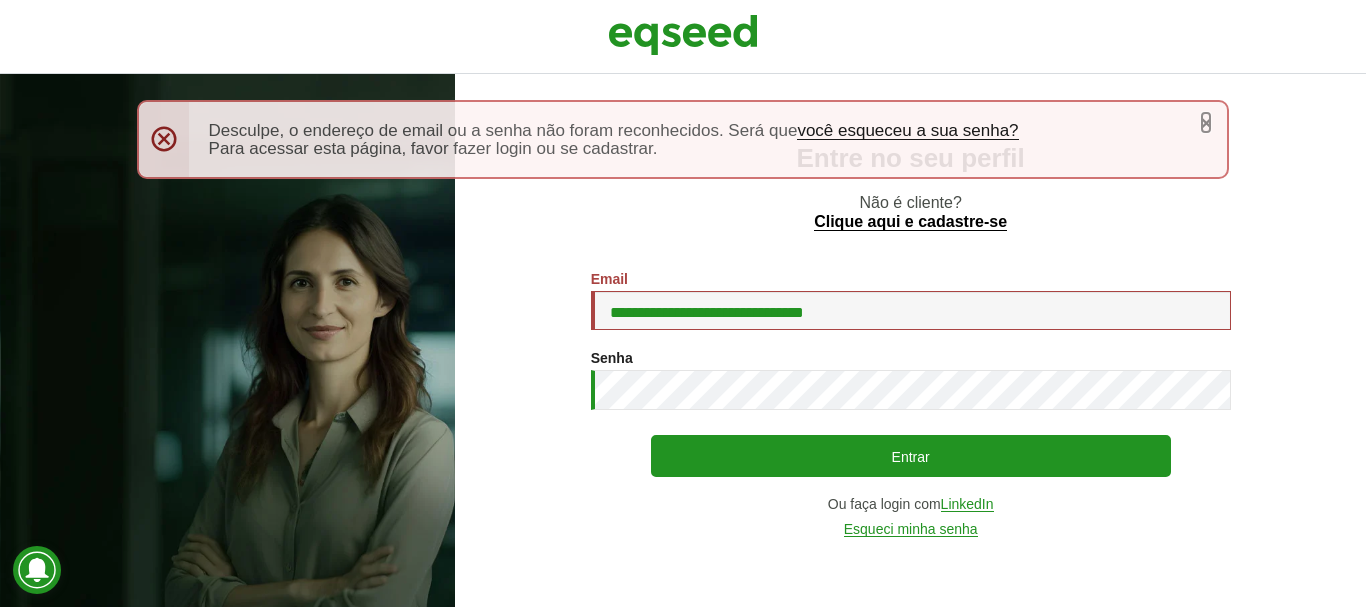 click on "×" at bounding box center [1206, 122] 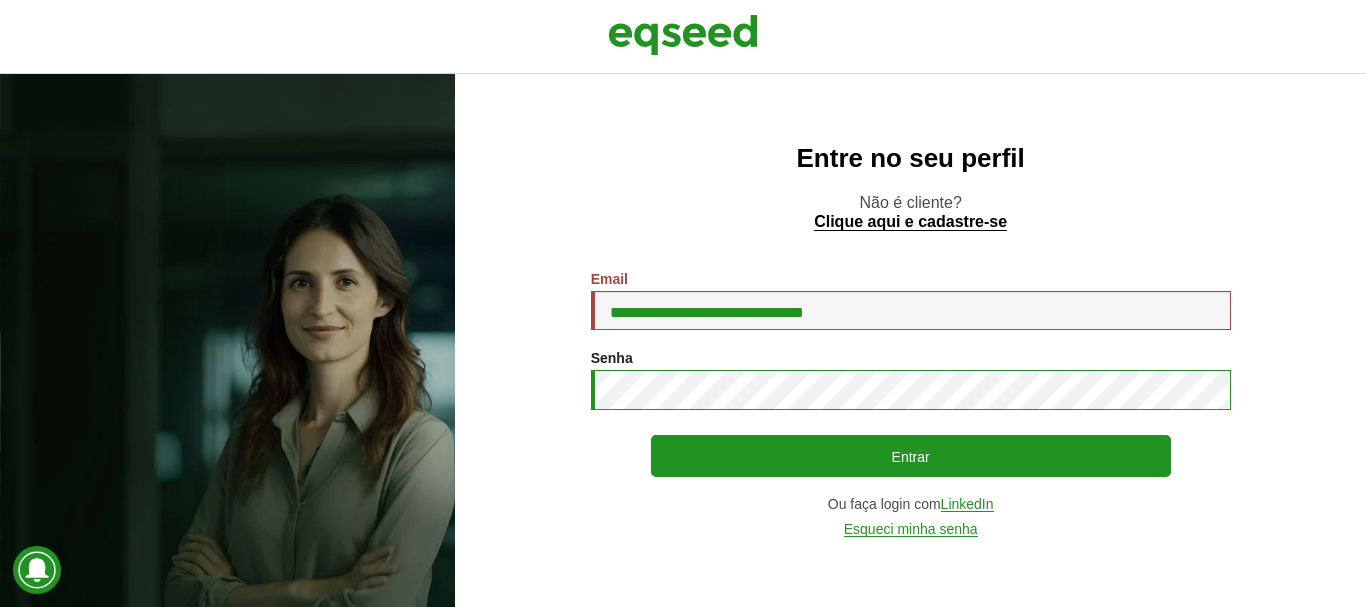 click on "Entrar" at bounding box center [911, 456] 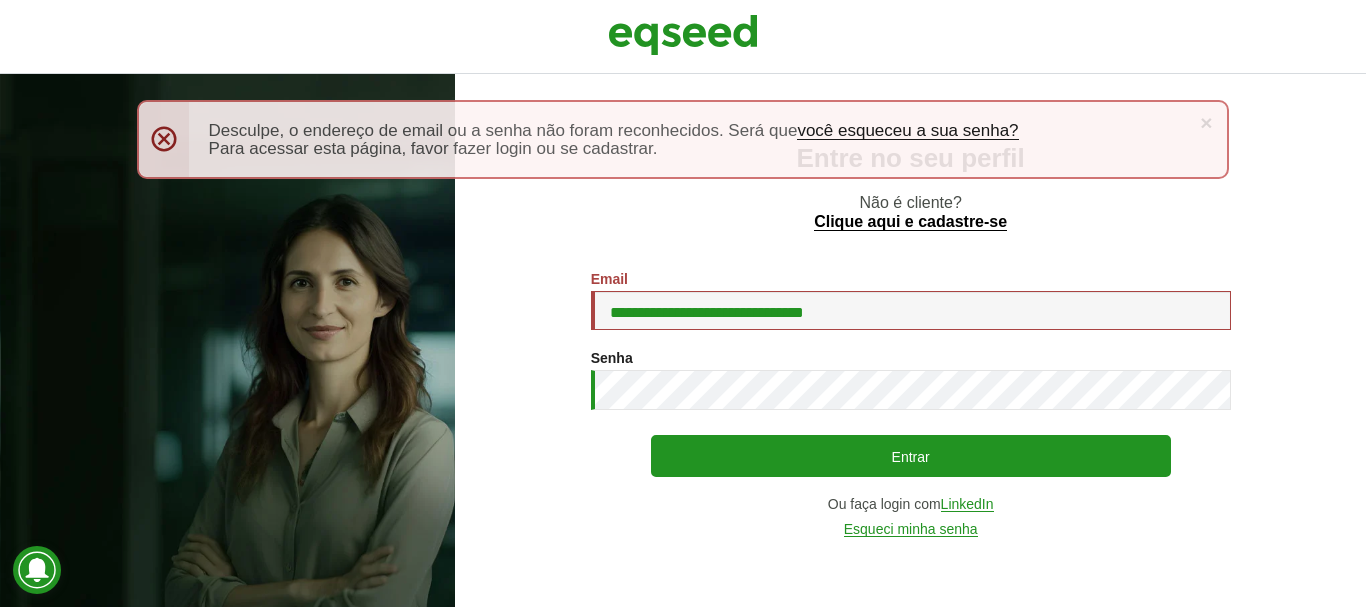 scroll, scrollTop: 0, scrollLeft: 0, axis: both 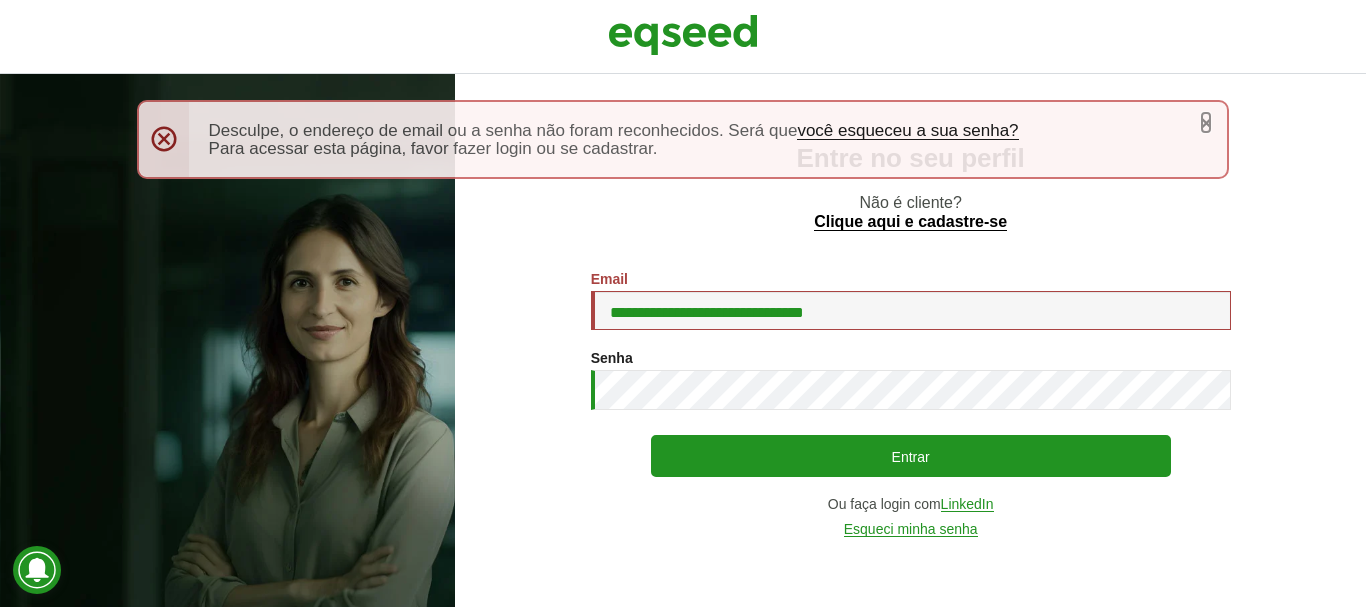 click on "×" at bounding box center [1206, 122] 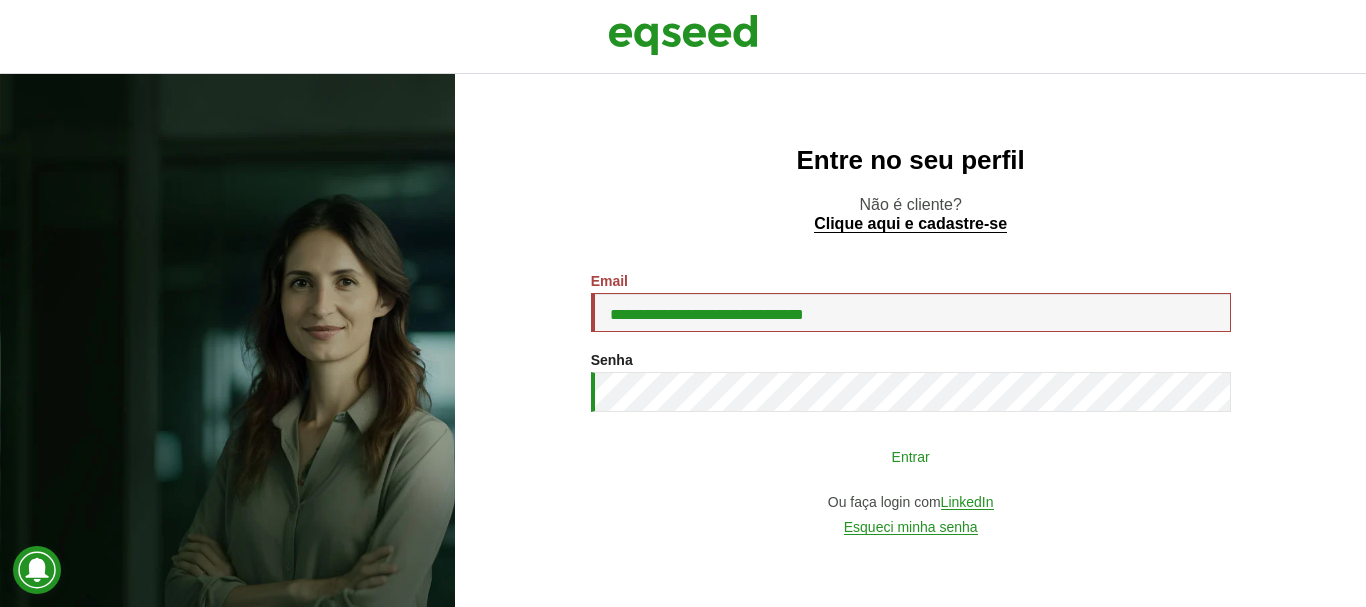 click on "Entrar" at bounding box center [911, 456] 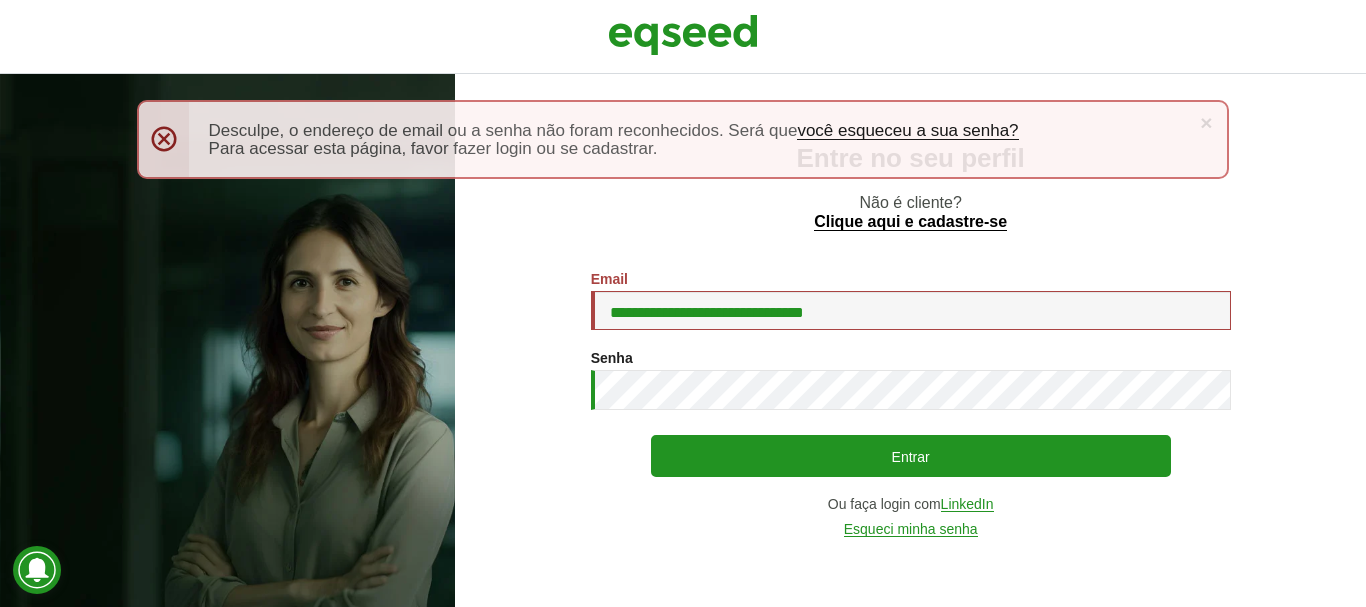 scroll, scrollTop: 0, scrollLeft: 0, axis: both 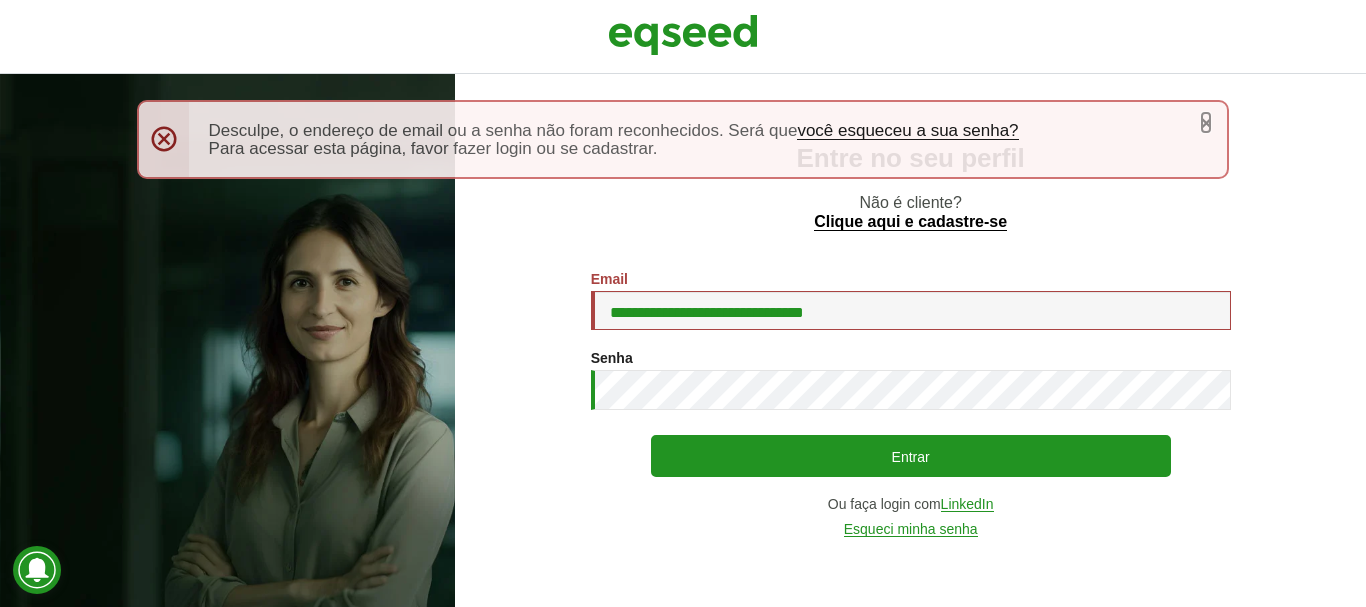 click on "×" at bounding box center (1206, 122) 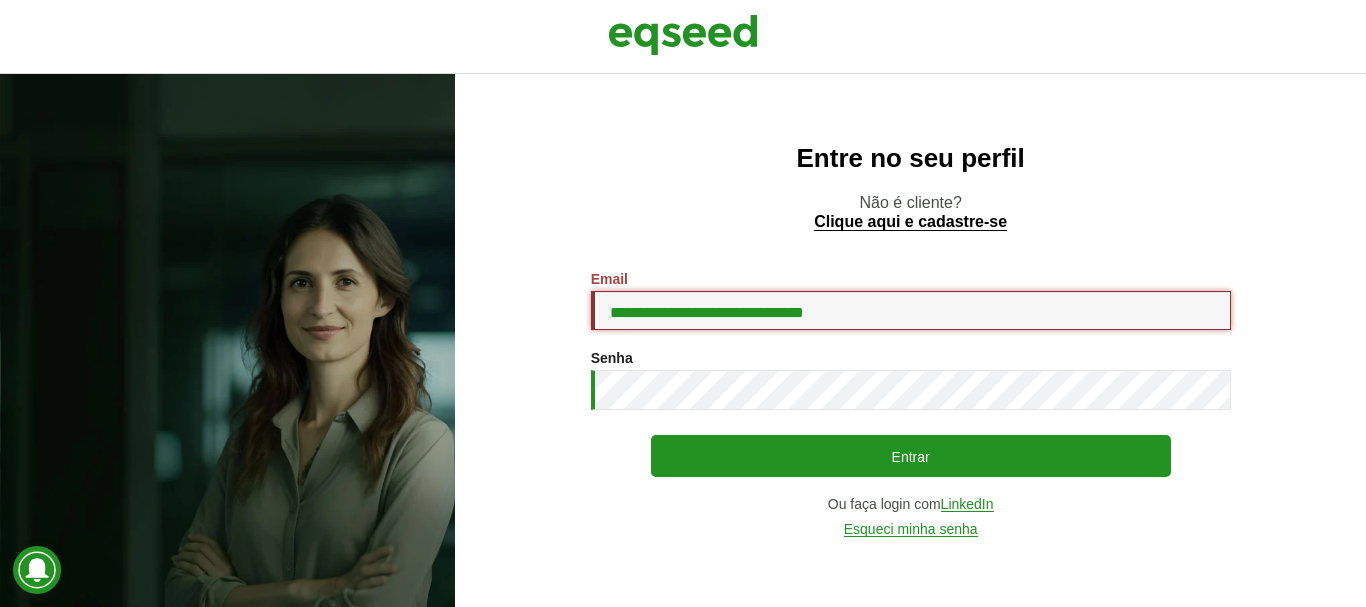 click on "**********" at bounding box center [911, 310] 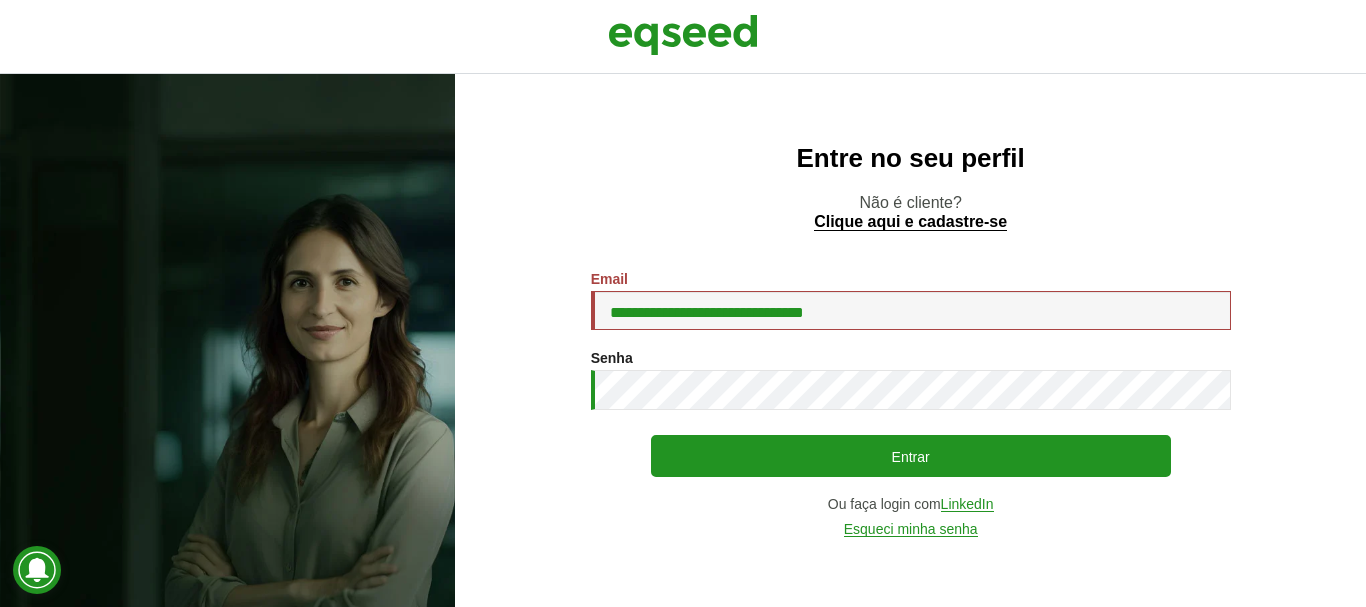 click on "**********" at bounding box center [911, 300] 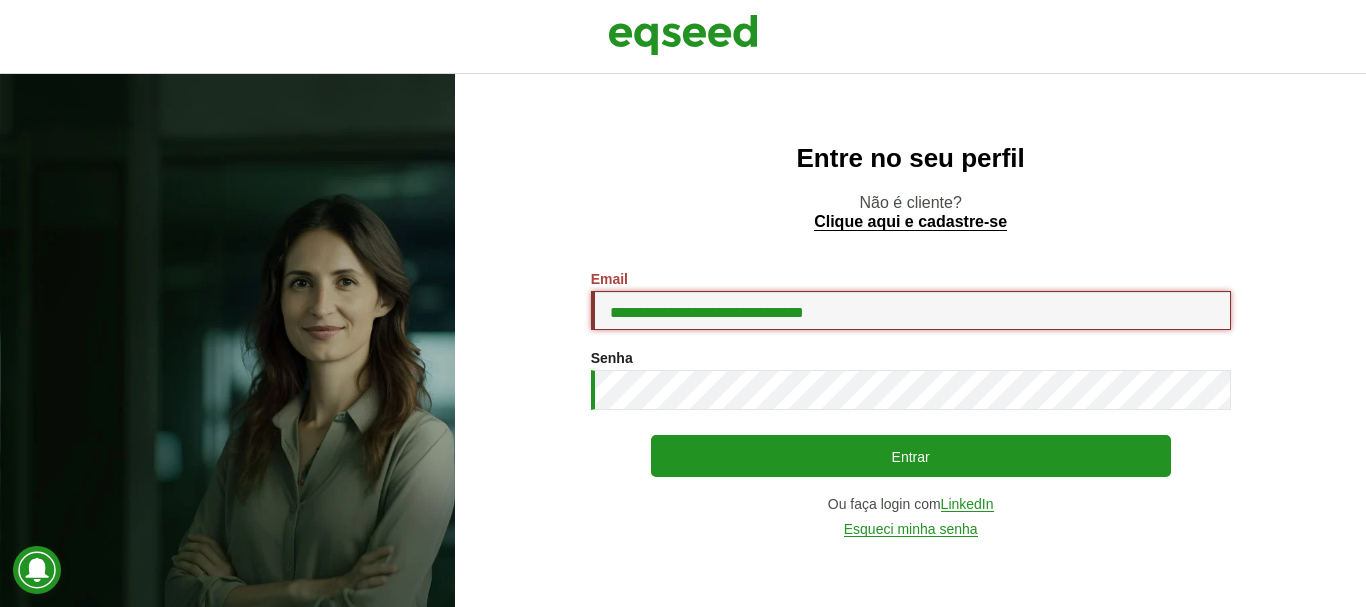 click on "**********" at bounding box center [911, 310] 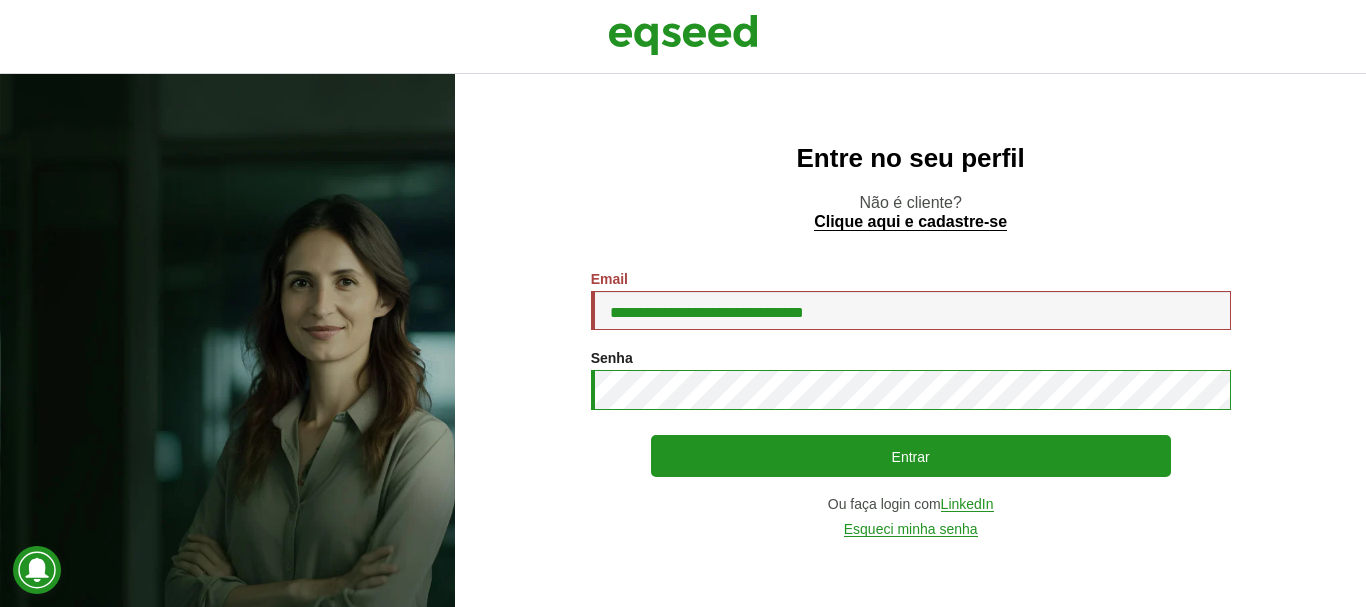 click on "Entrar" at bounding box center (911, 456) 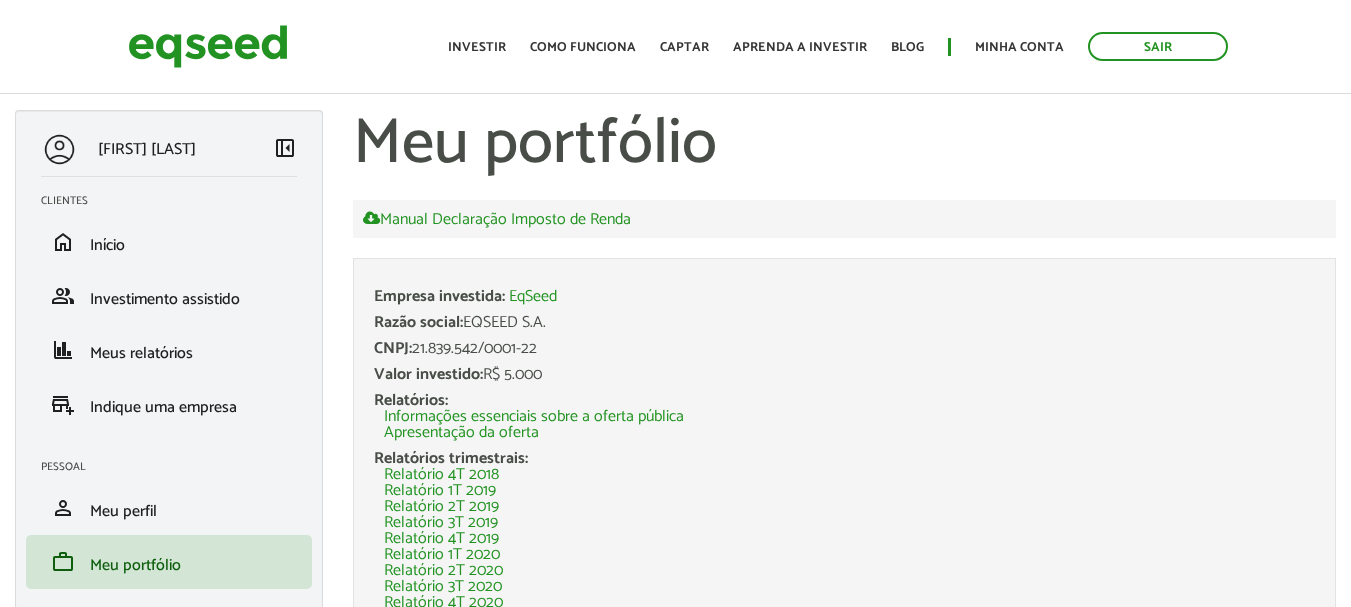 scroll, scrollTop: 0, scrollLeft: 0, axis: both 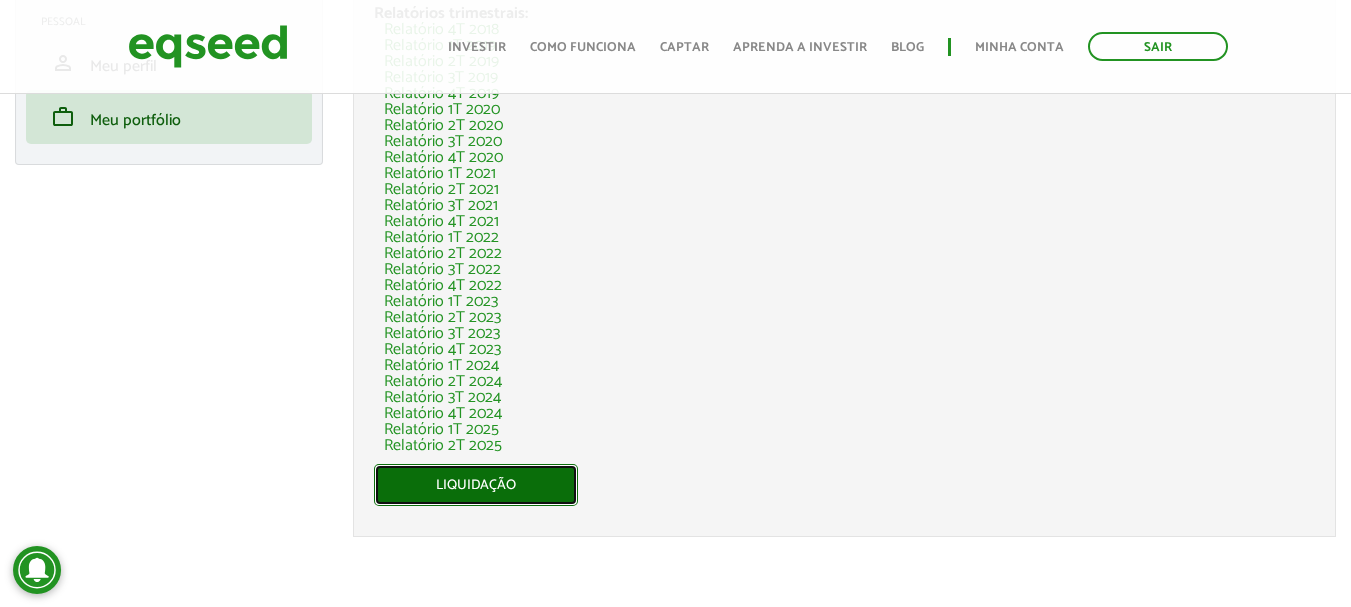 click on "Liquidação" at bounding box center (476, 485) 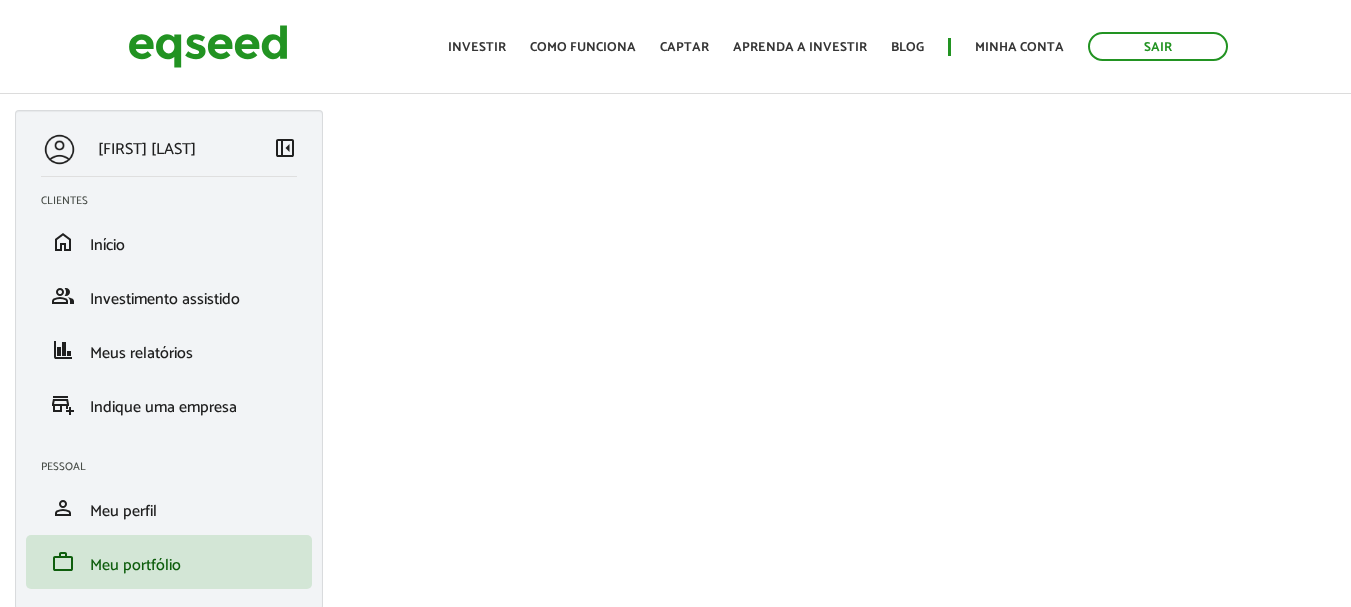 scroll, scrollTop: 0, scrollLeft: 0, axis: both 